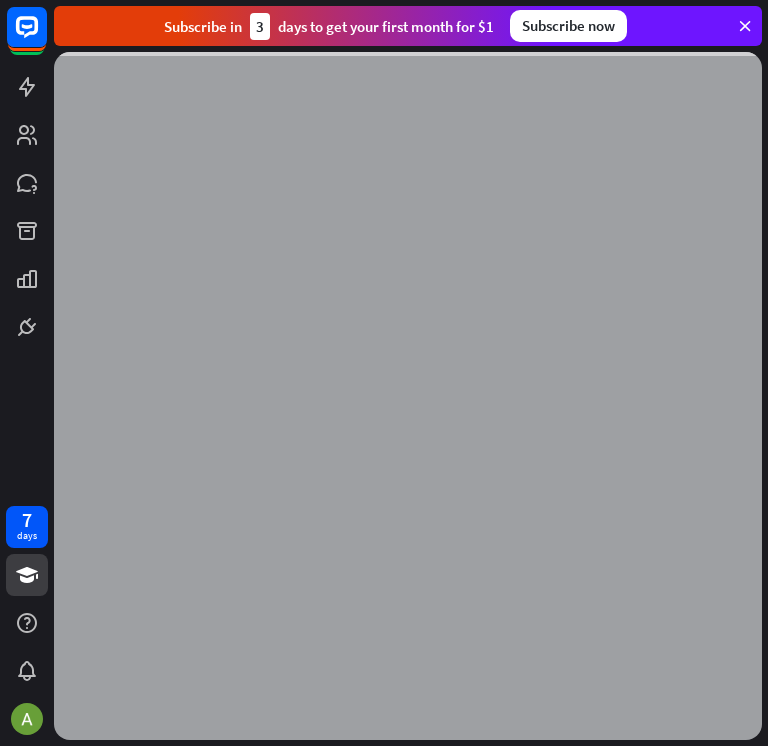 scroll, scrollTop: 0, scrollLeft: 0, axis: both 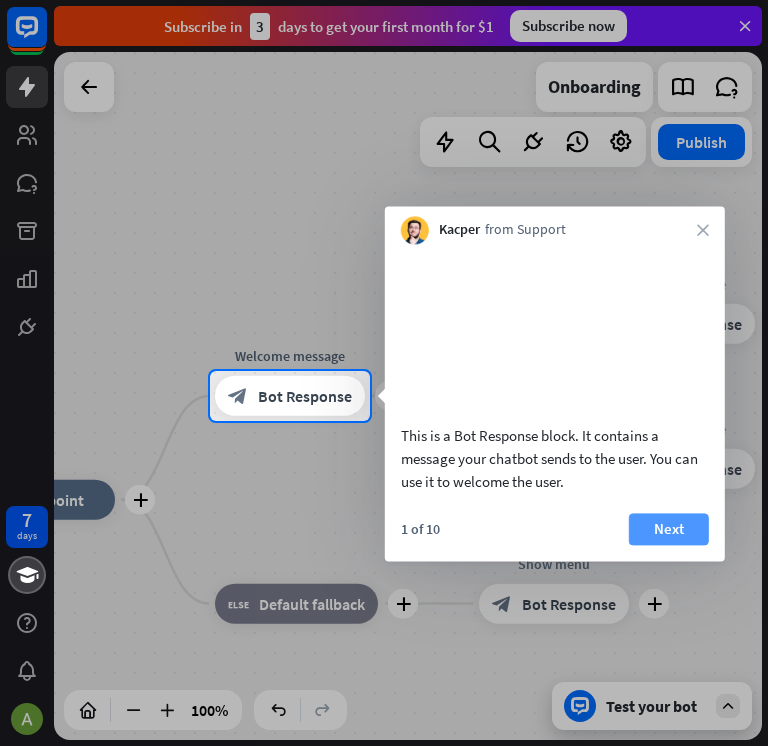 click on "Next" at bounding box center (669, 529) 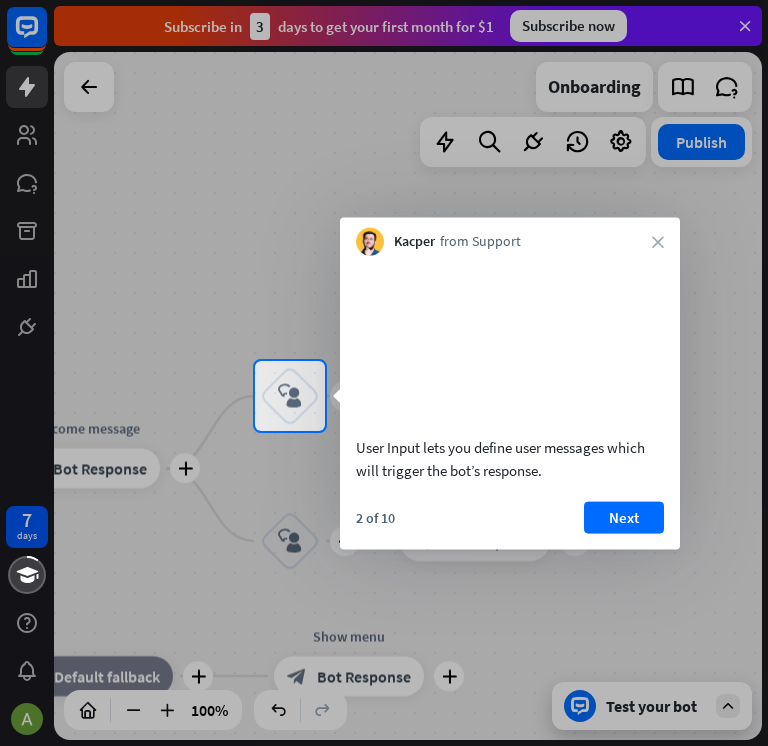 click on "Next" at bounding box center (624, 517) 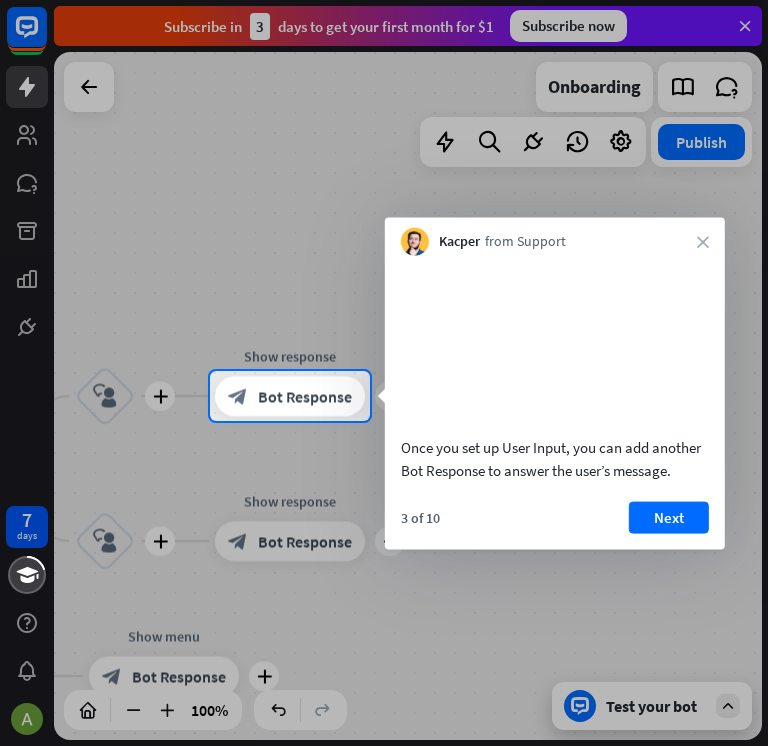 click on "Next" at bounding box center [669, 517] 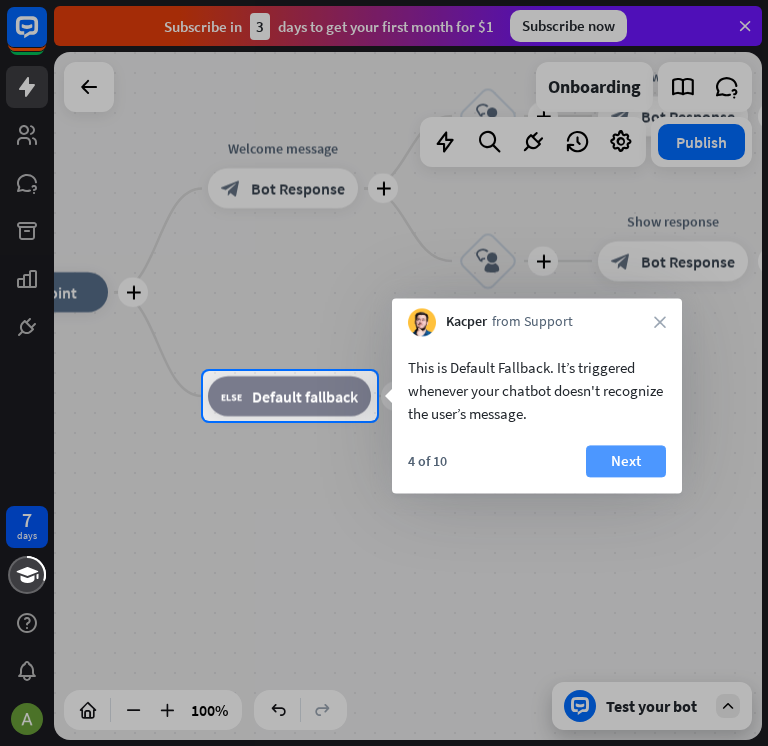 click on "Next" at bounding box center [626, 461] 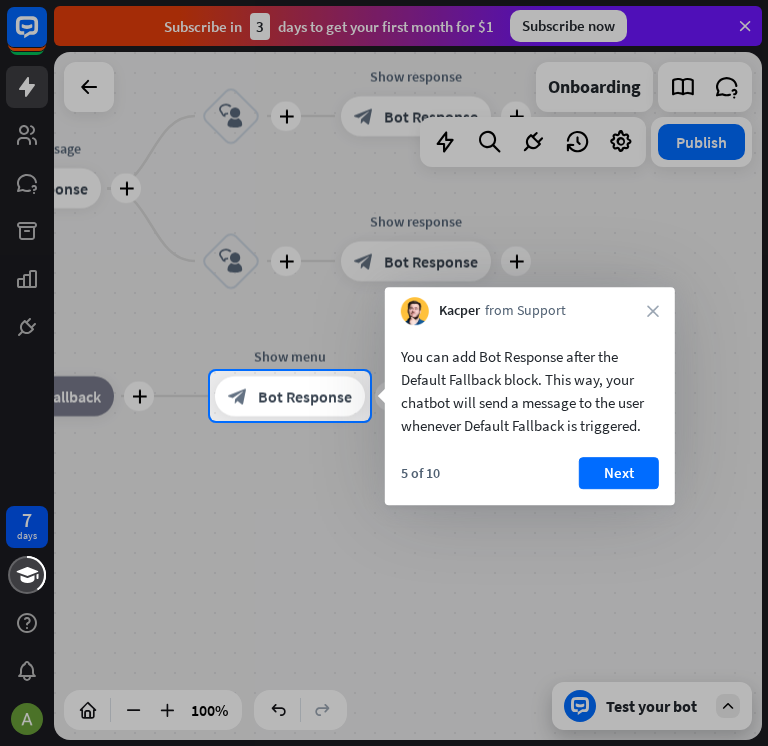 click on "Next" at bounding box center (619, 473) 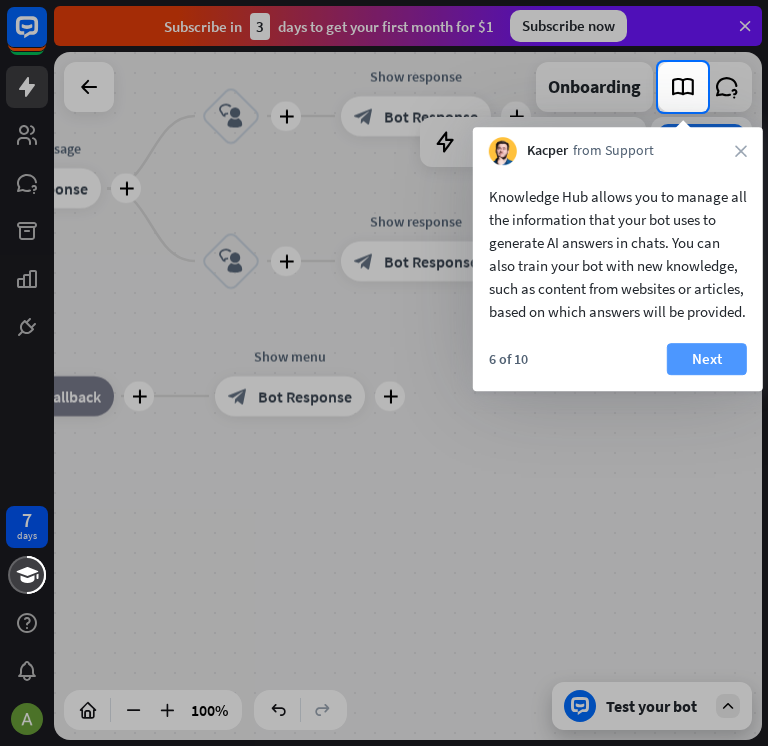 click on "Next" at bounding box center (707, 359) 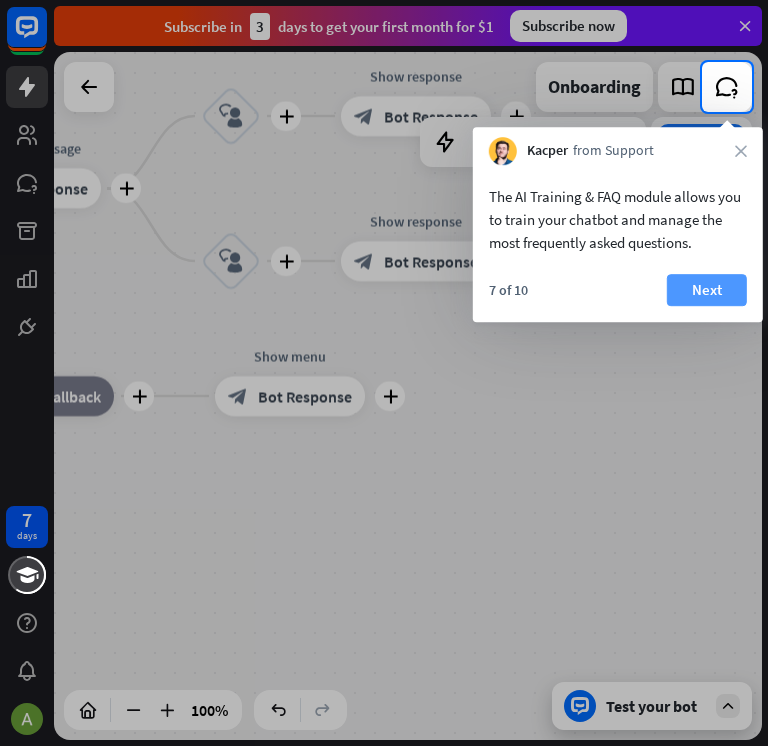 click on "Next" at bounding box center (707, 290) 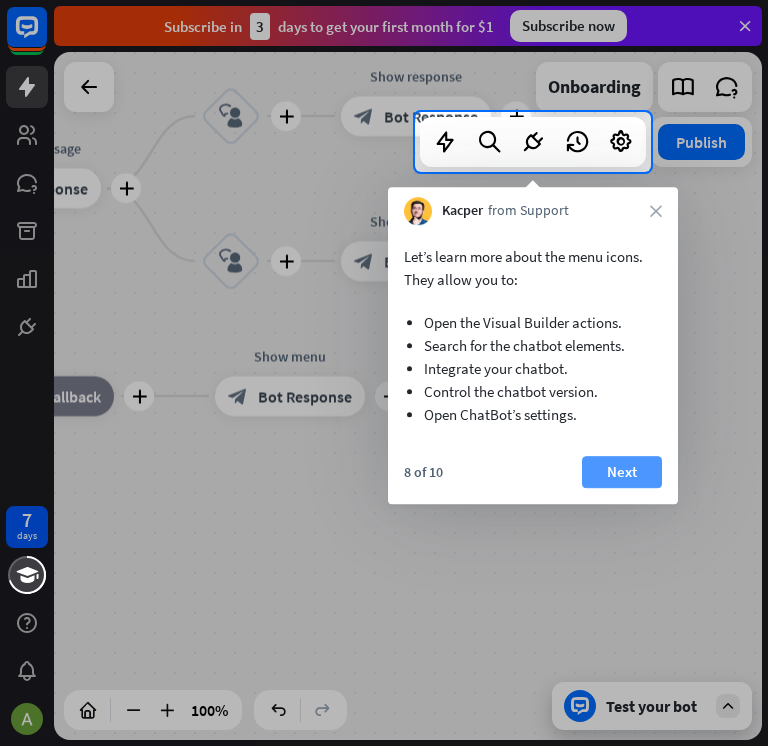 click on "Next" at bounding box center [622, 472] 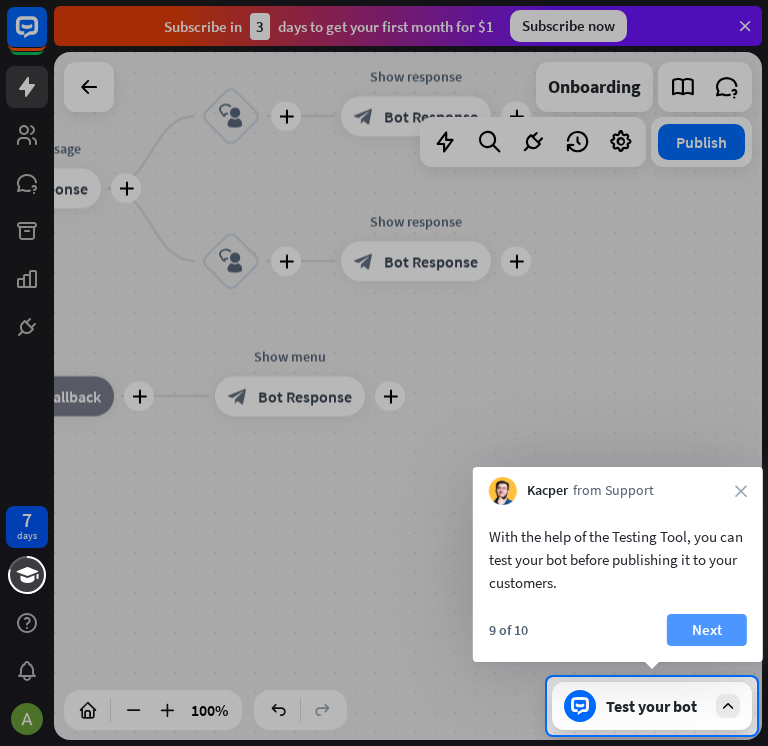 click on "Next" at bounding box center (707, 630) 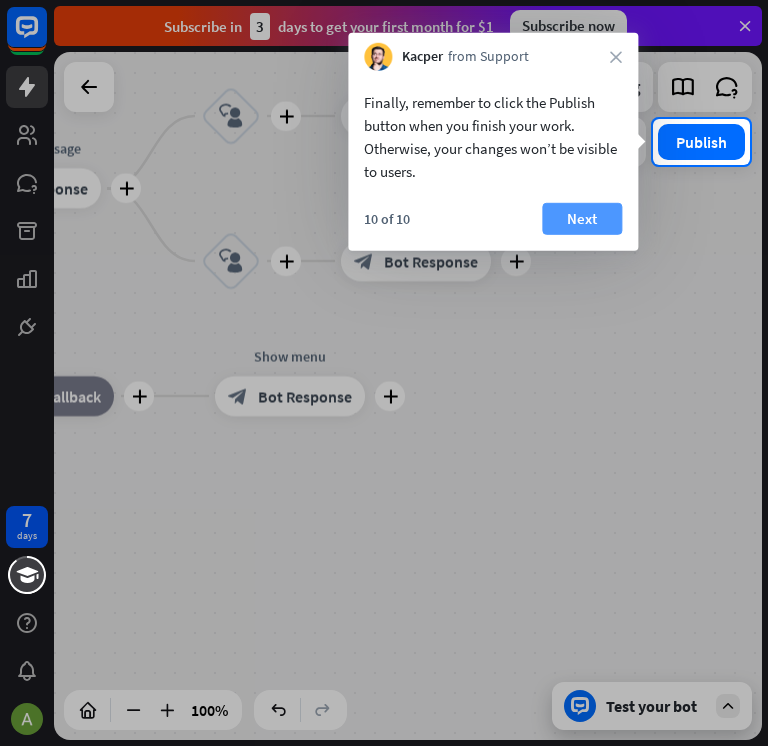 click on "Next" at bounding box center [582, 219] 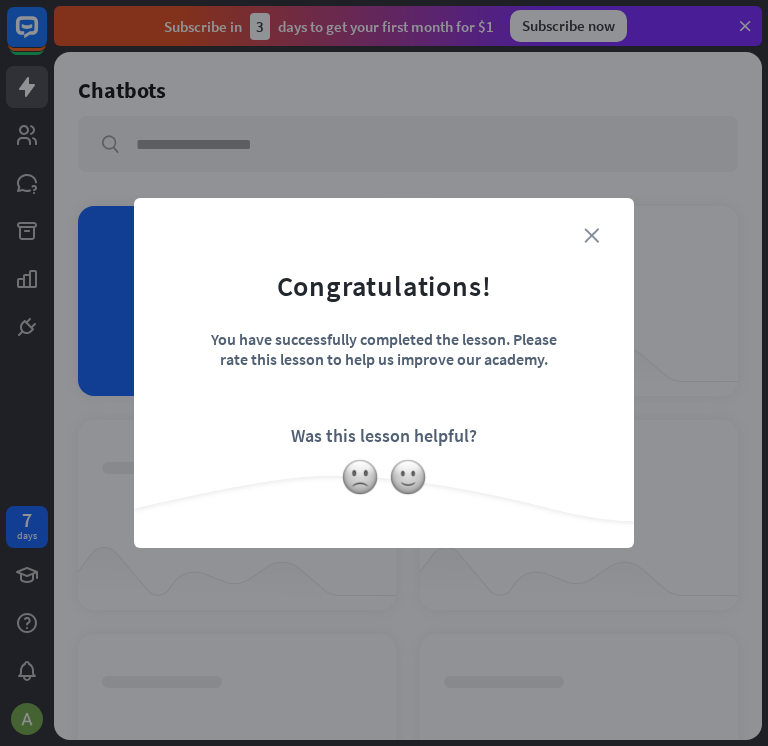 click on "close" at bounding box center (591, 235) 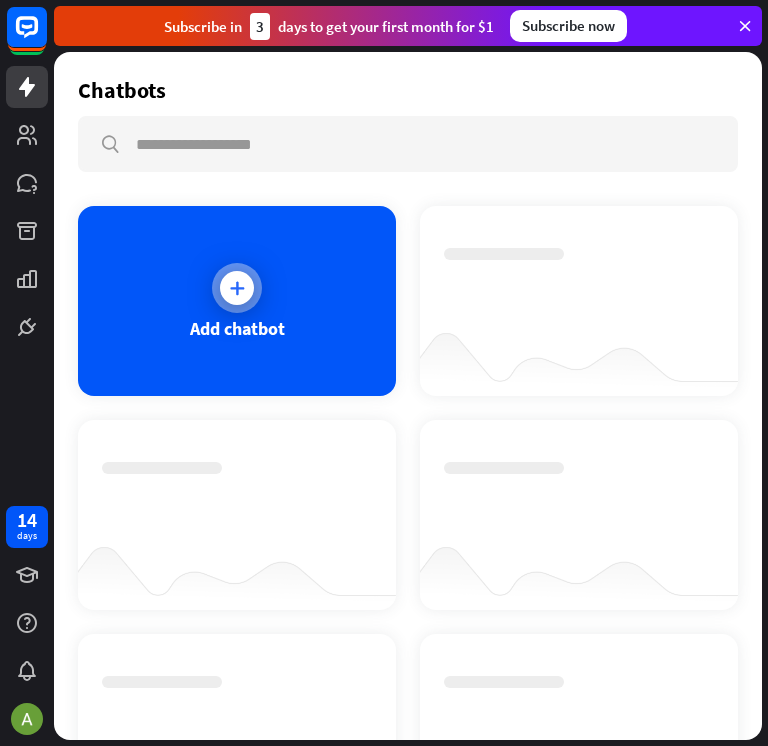 click on "Add chatbot" at bounding box center (237, 328) 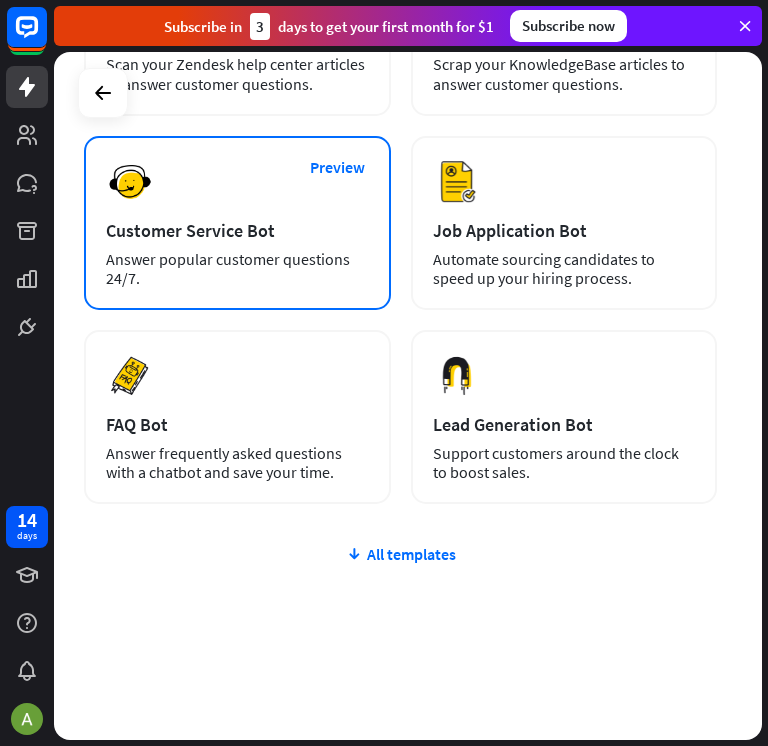 scroll, scrollTop: 476, scrollLeft: 0, axis: vertical 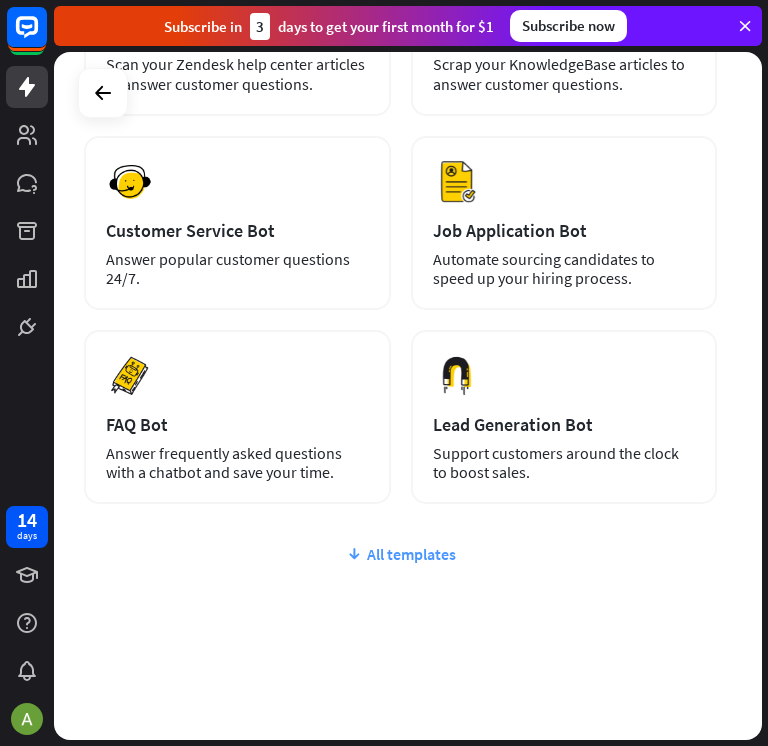 click on "All templates" at bounding box center [400, 554] 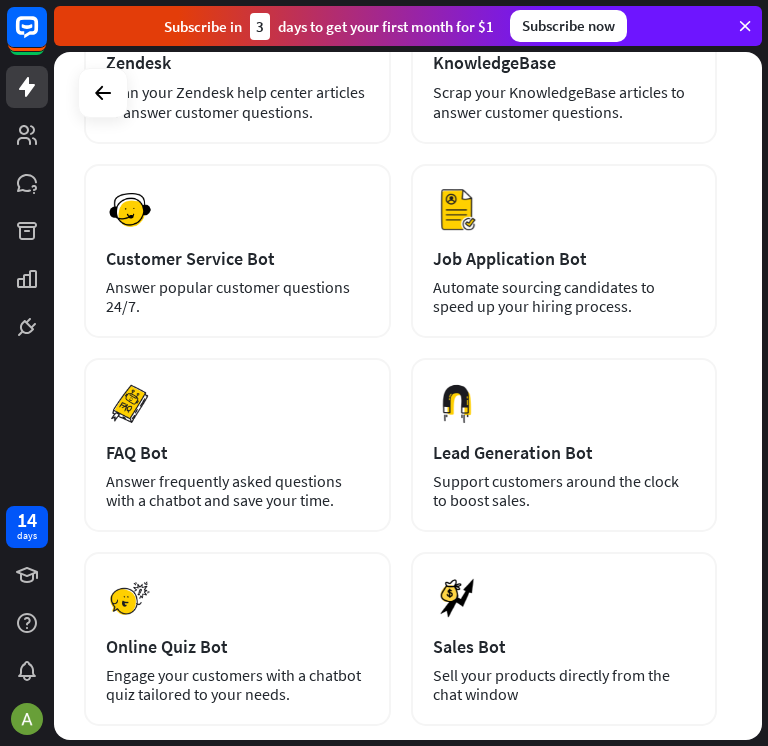 scroll, scrollTop: 439, scrollLeft: 0, axis: vertical 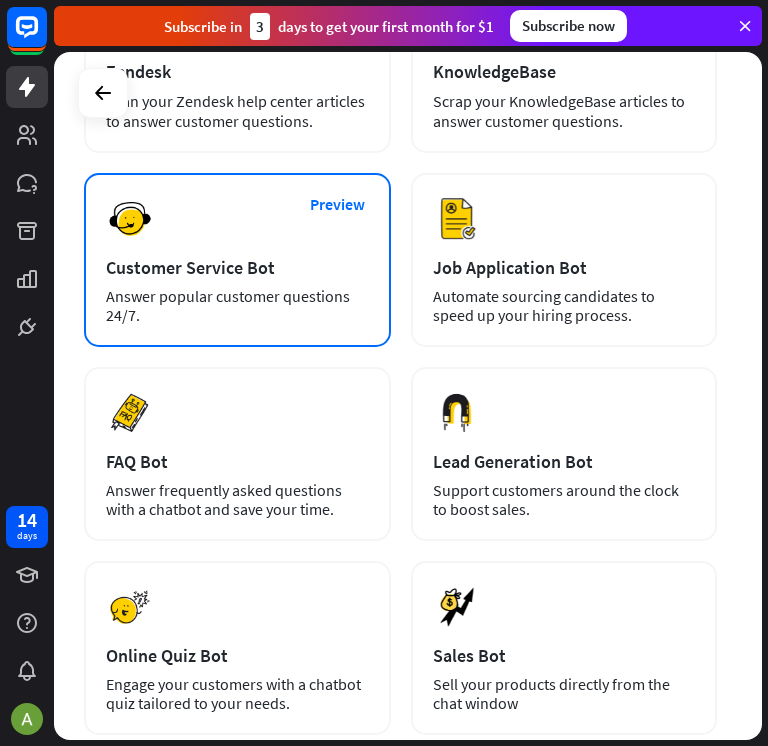 click on "Answer popular customer questions 24/7." at bounding box center [237, 306] 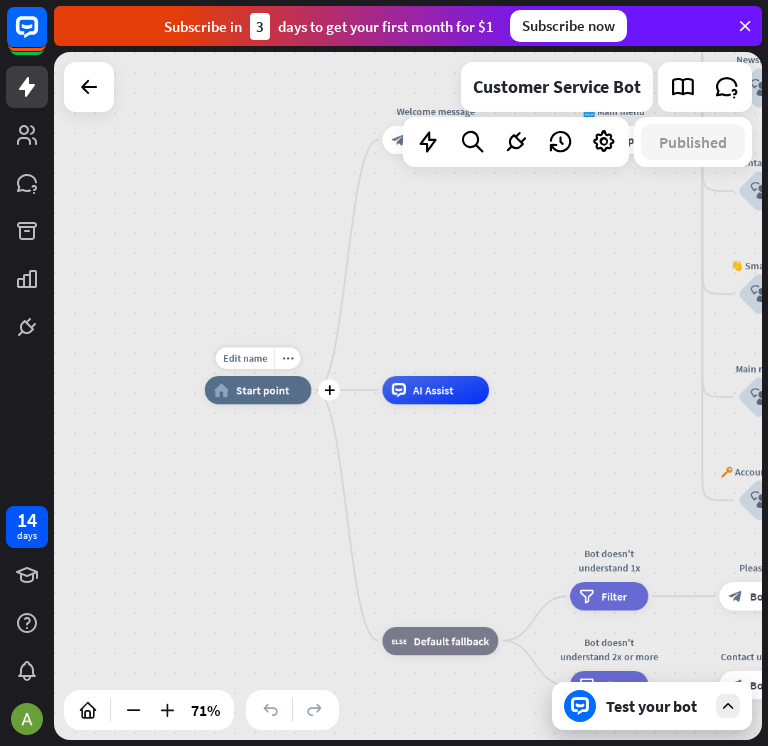 click on "Start point" at bounding box center [262, 390] 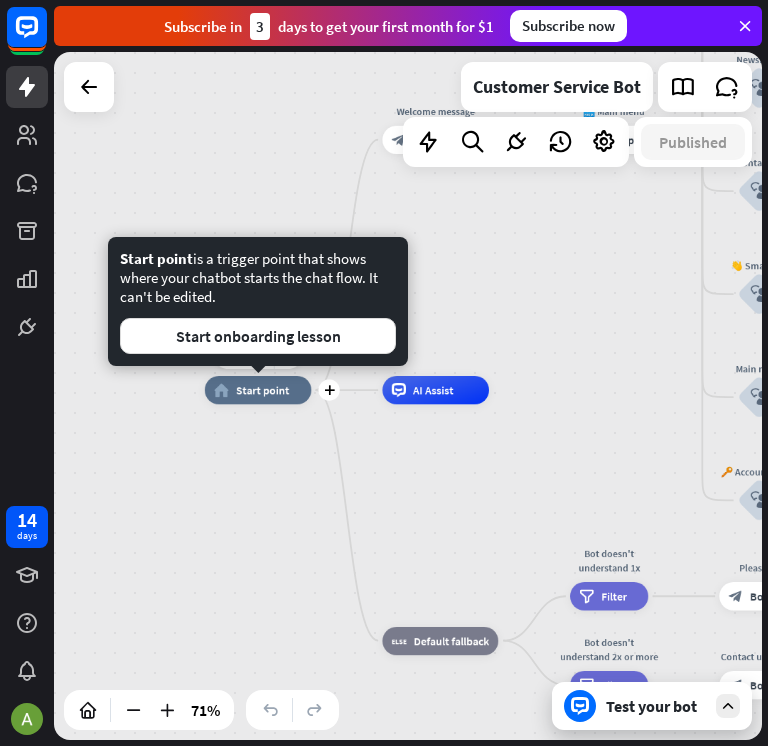 click on "Start point" at bounding box center (262, 390) 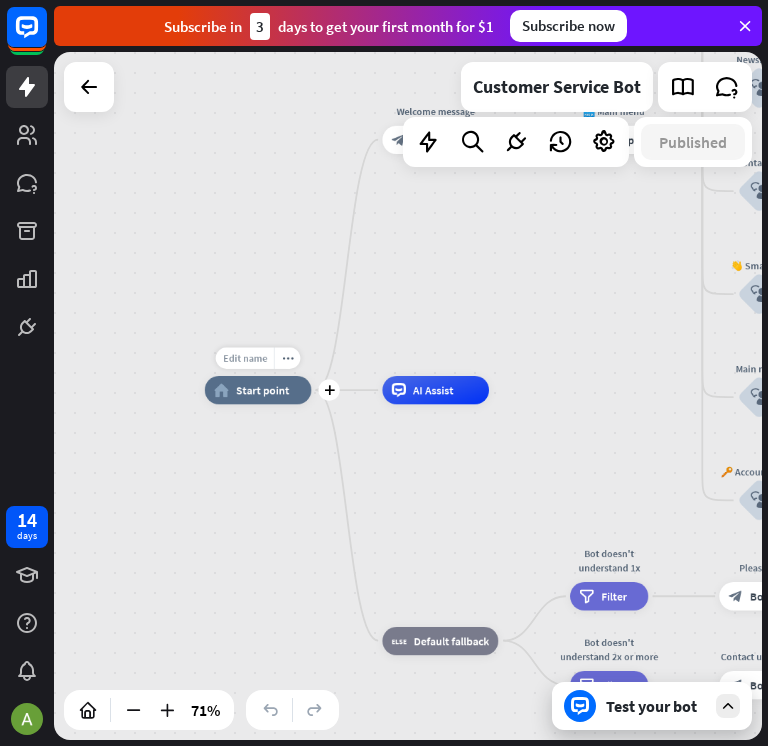 click on "Edit name" at bounding box center (245, 358) 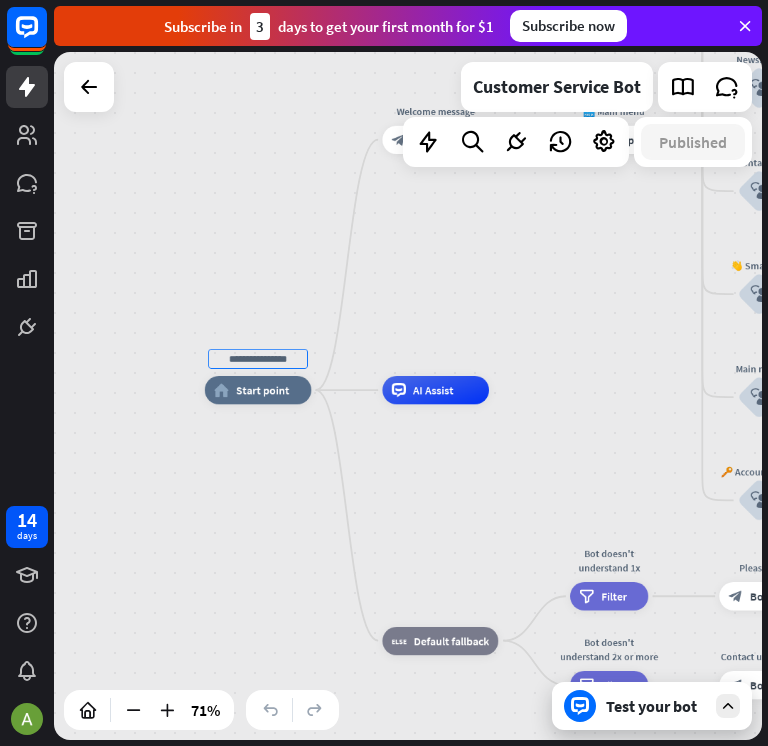 click on "home_2   Start point                 Welcome message   block_bot_response   Bot Response                 🔙 Main menu   block_bot_response   Bot Response                 Our offer   block_user_input                 Select product category   block_bot_response   Bot Response                 ❓ Question   block_user_input                 How can I help you?   block_bot_response   Bot Response                 FAQ   block_user_input                 Type your question   block_bot_response   Bot Response                 Popular questions   block_faq                 Feedback   block_user_input                 Feedback flow   builder_tree   Flow                 Newsletter   block_user_input                 Newsletter flow   builder_tree   Flow                 Contact us   block_user_input                 Contact info   block_bot_response   Bot Response                 👋 Small talk   block_user_input                 Go to Main menu   block_goto   Go to step                 Main menu" at bounding box center [408, 396] 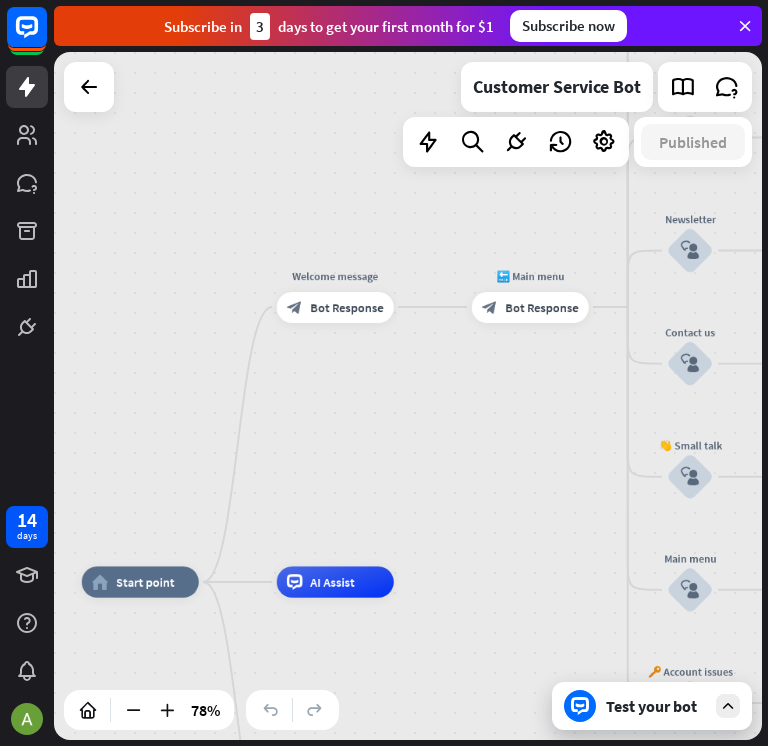 drag, startPoint x: 382, startPoint y: 281, endPoint x: 274, endPoint y: 471, distance: 218.54976 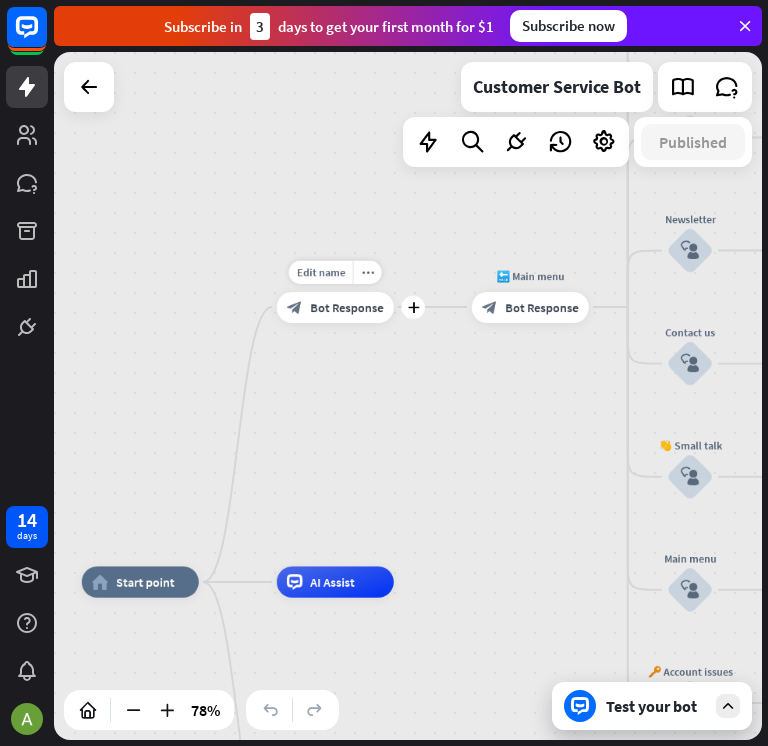click on "Bot Response" at bounding box center (346, 307) 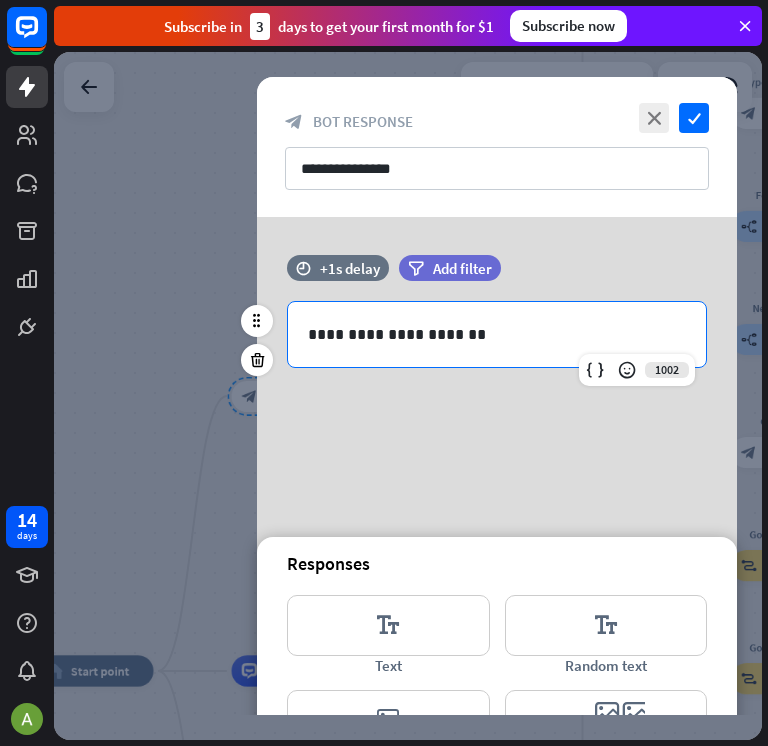 click on "**********" at bounding box center [497, 334] 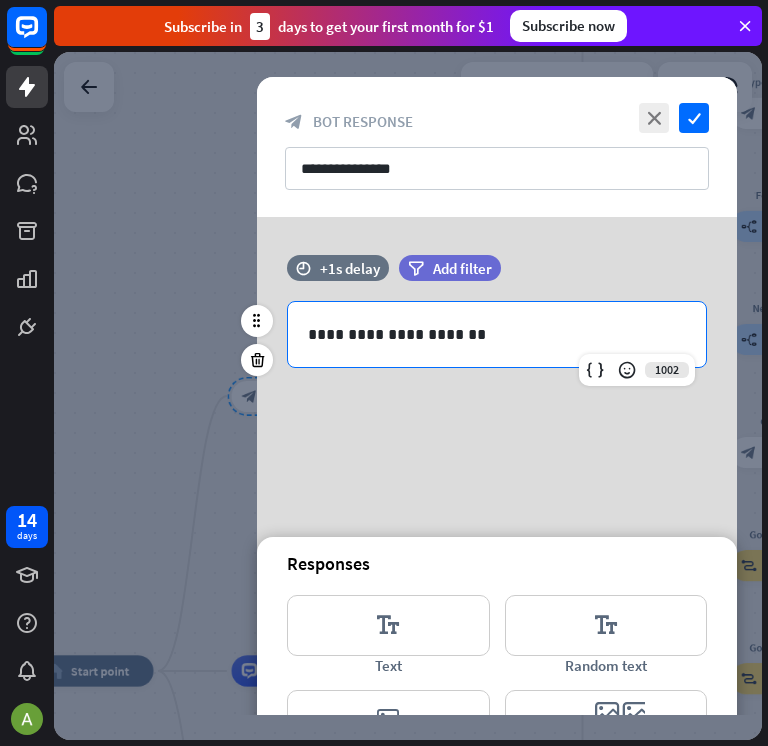 type 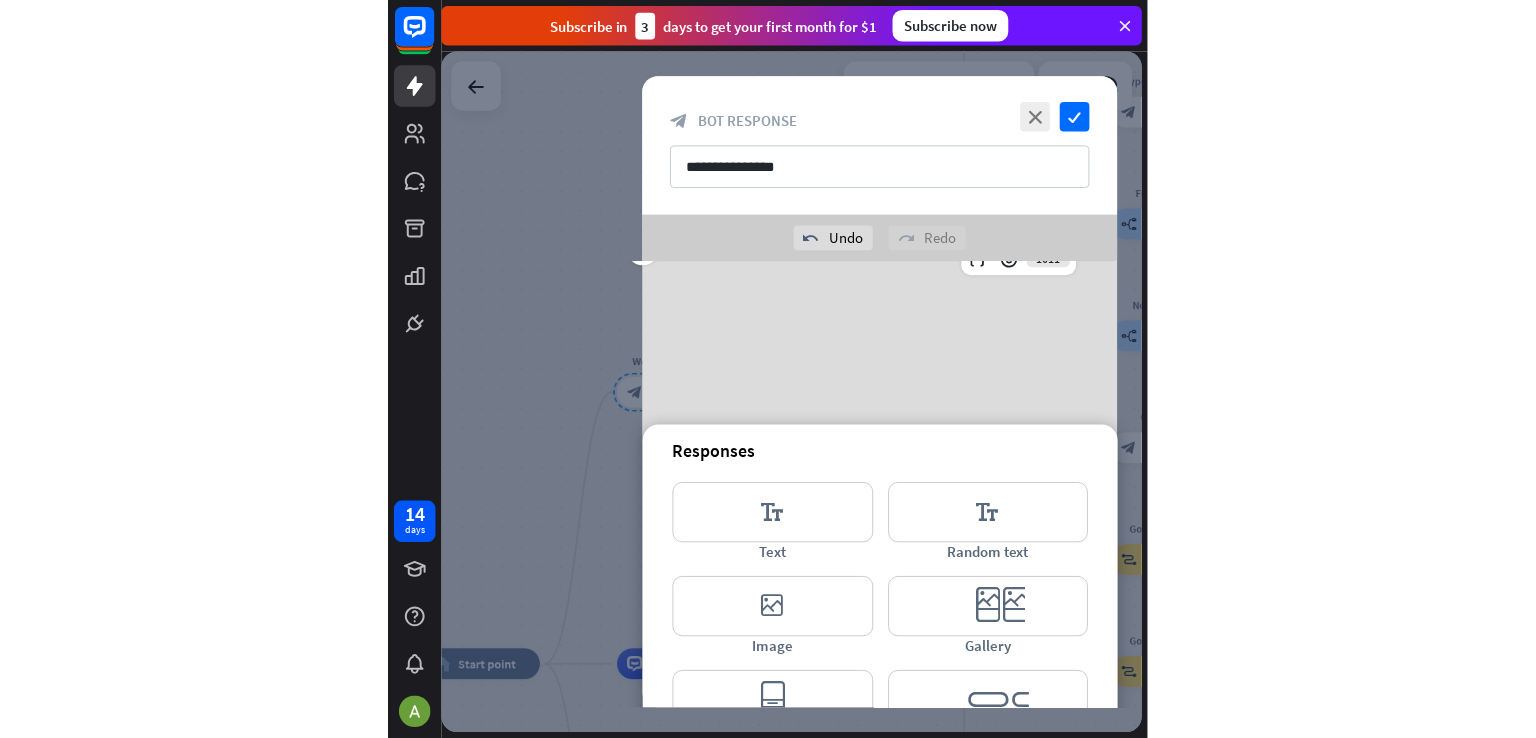 scroll, scrollTop: 211, scrollLeft: 0, axis: vertical 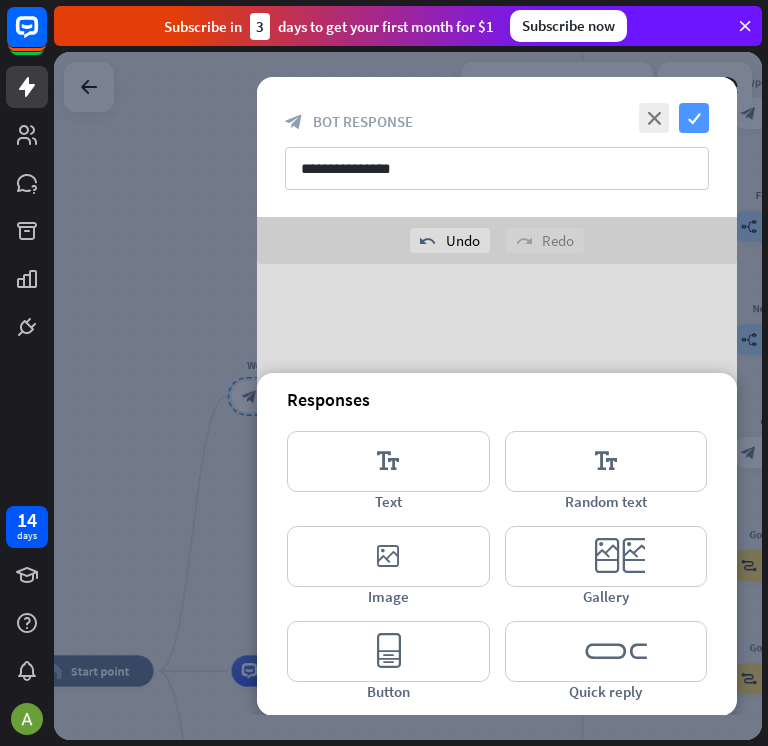 click on "check" at bounding box center [694, 118] 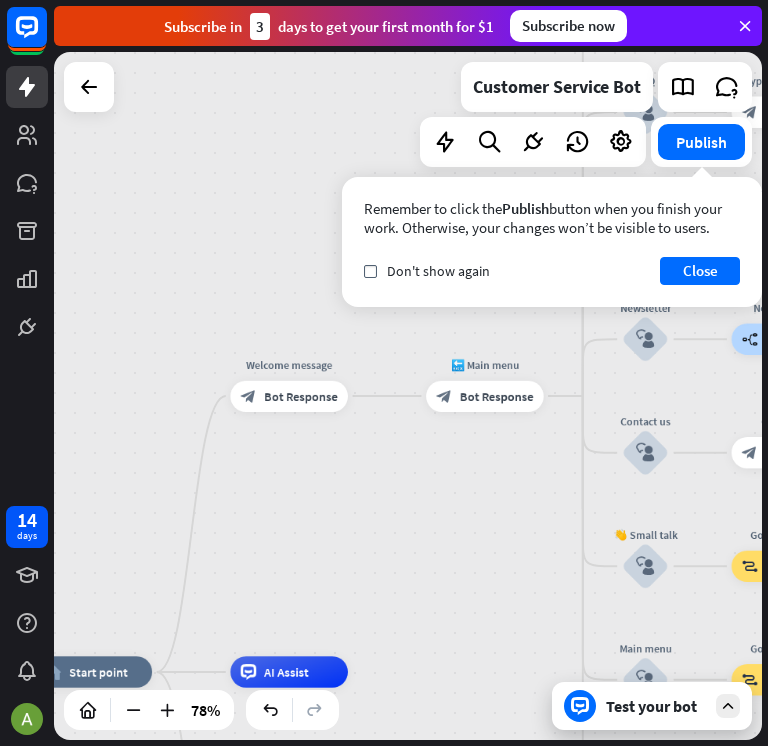 drag, startPoint x: 512, startPoint y: 403, endPoint x: 209, endPoint y: 343, distance: 308.88348 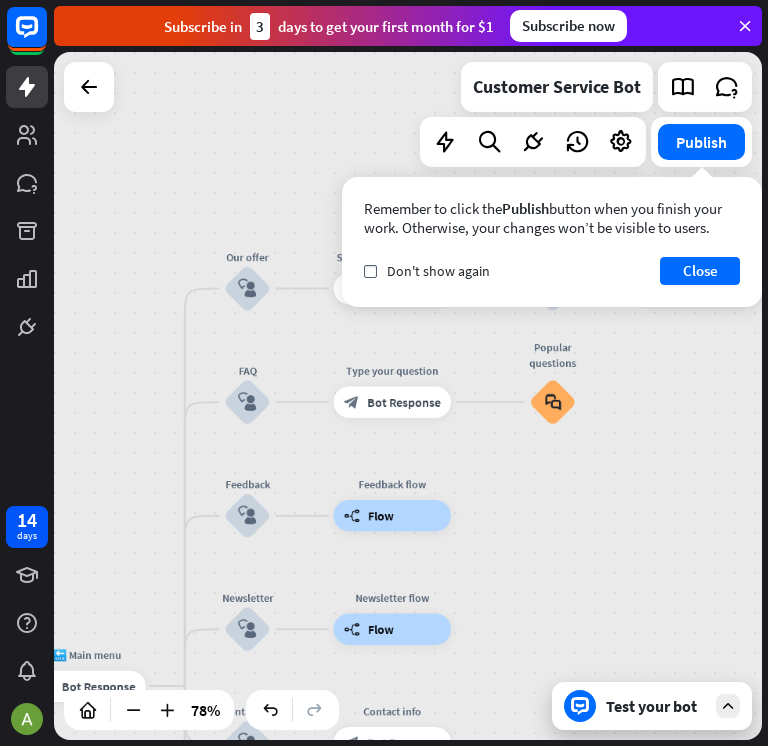 drag, startPoint x: 457, startPoint y: 493, endPoint x: 59, endPoint y: 783, distance: 492.44696 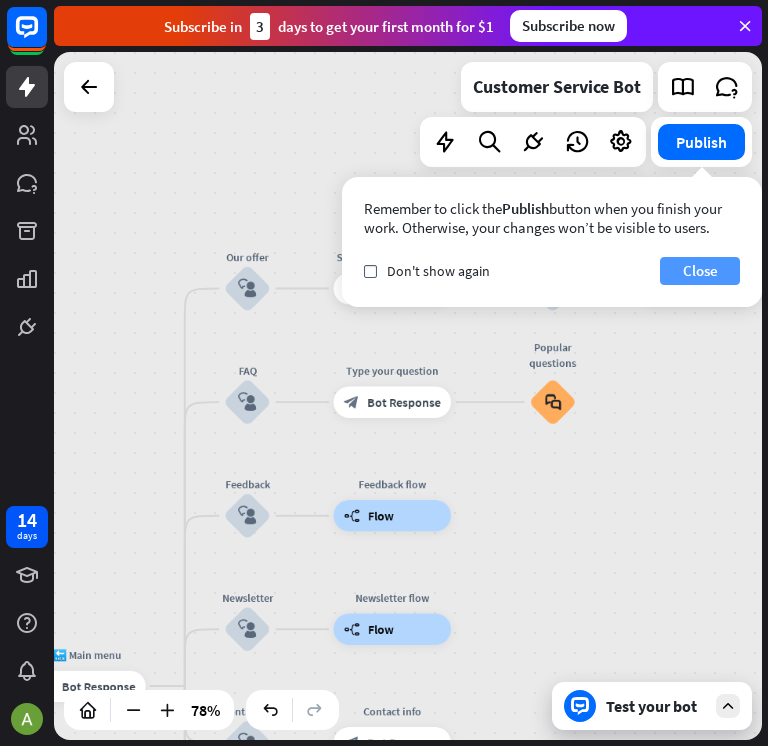 click on "Close" at bounding box center [700, 271] 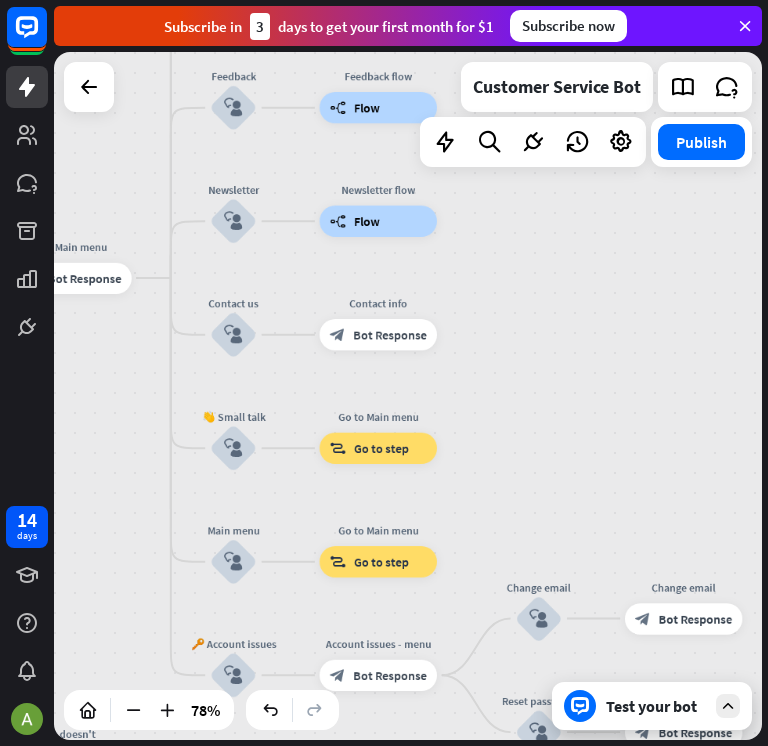 drag, startPoint x: 542, startPoint y: 613, endPoint x: 528, endPoint y: 205, distance: 408.2401 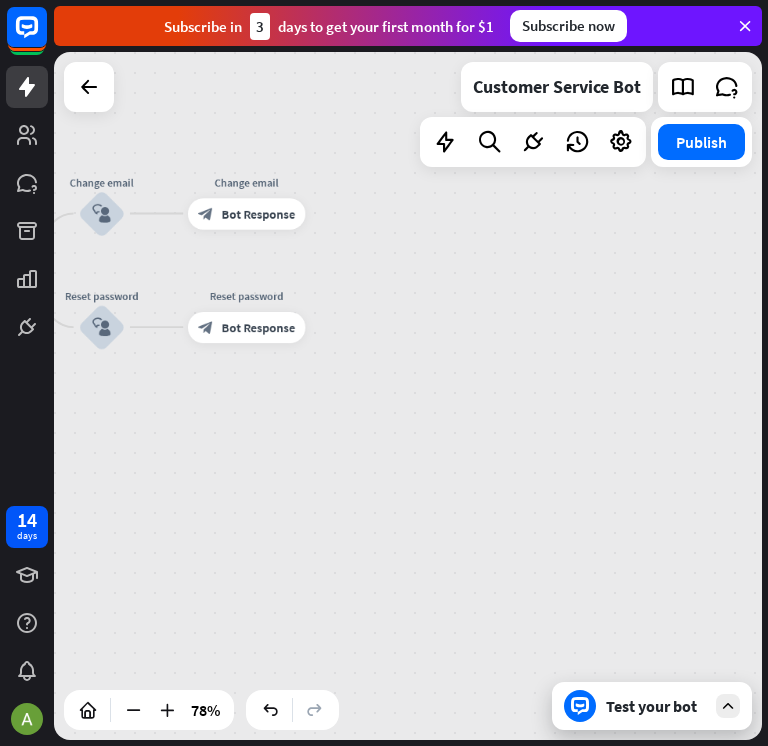 drag, startPoint x: 651, startPoint y: 325, endPoint x: 214, endPoint y: -80, distance: 595.8137 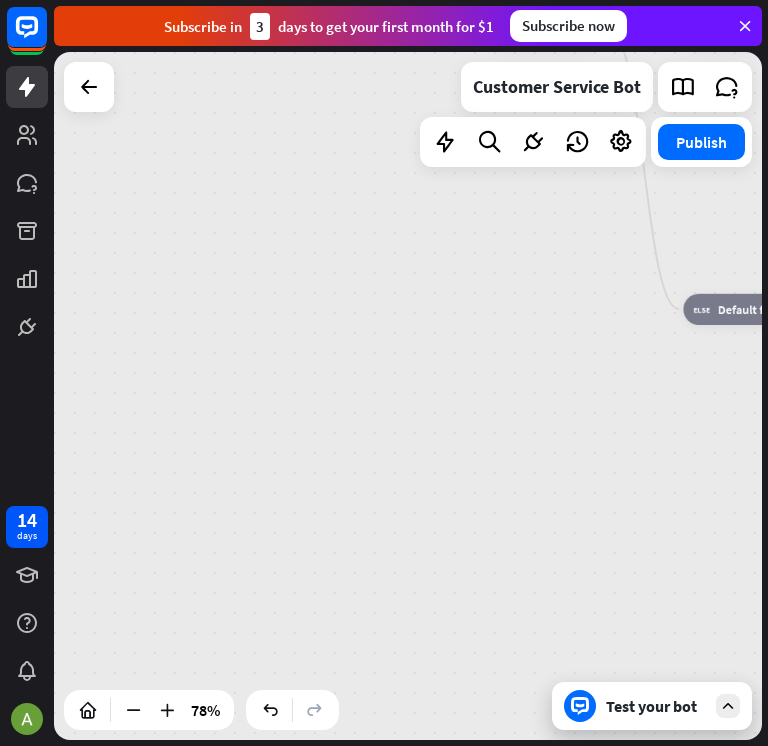 drag, startPoint x: 213, startPoint y: 557, endPoint x: 1515, endPoint y: 441, distance: 1307.1572 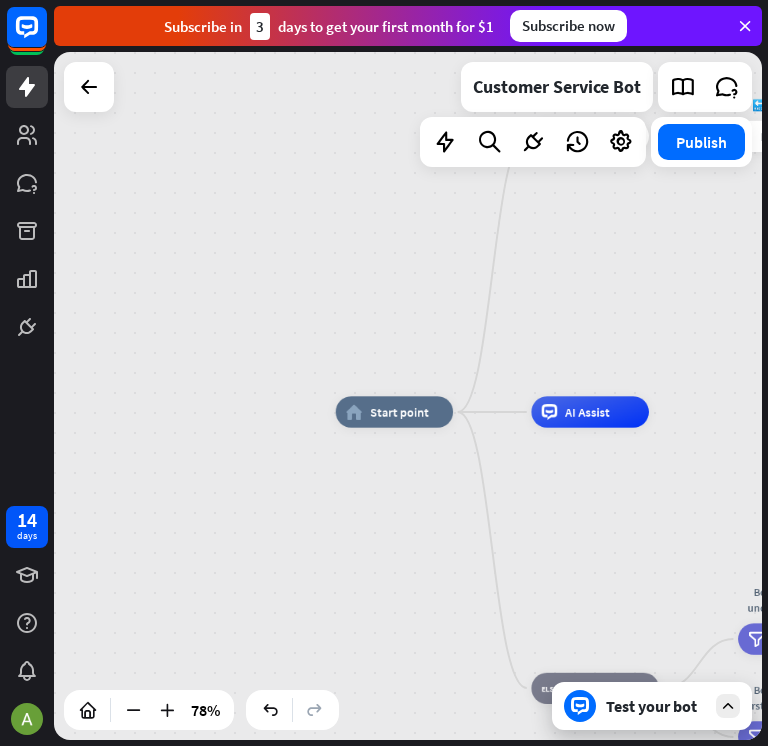 drag, startPoint x: 405, startPoint y: 330, endPoint x: 253, endPoint y: 709, distance: 408.3442 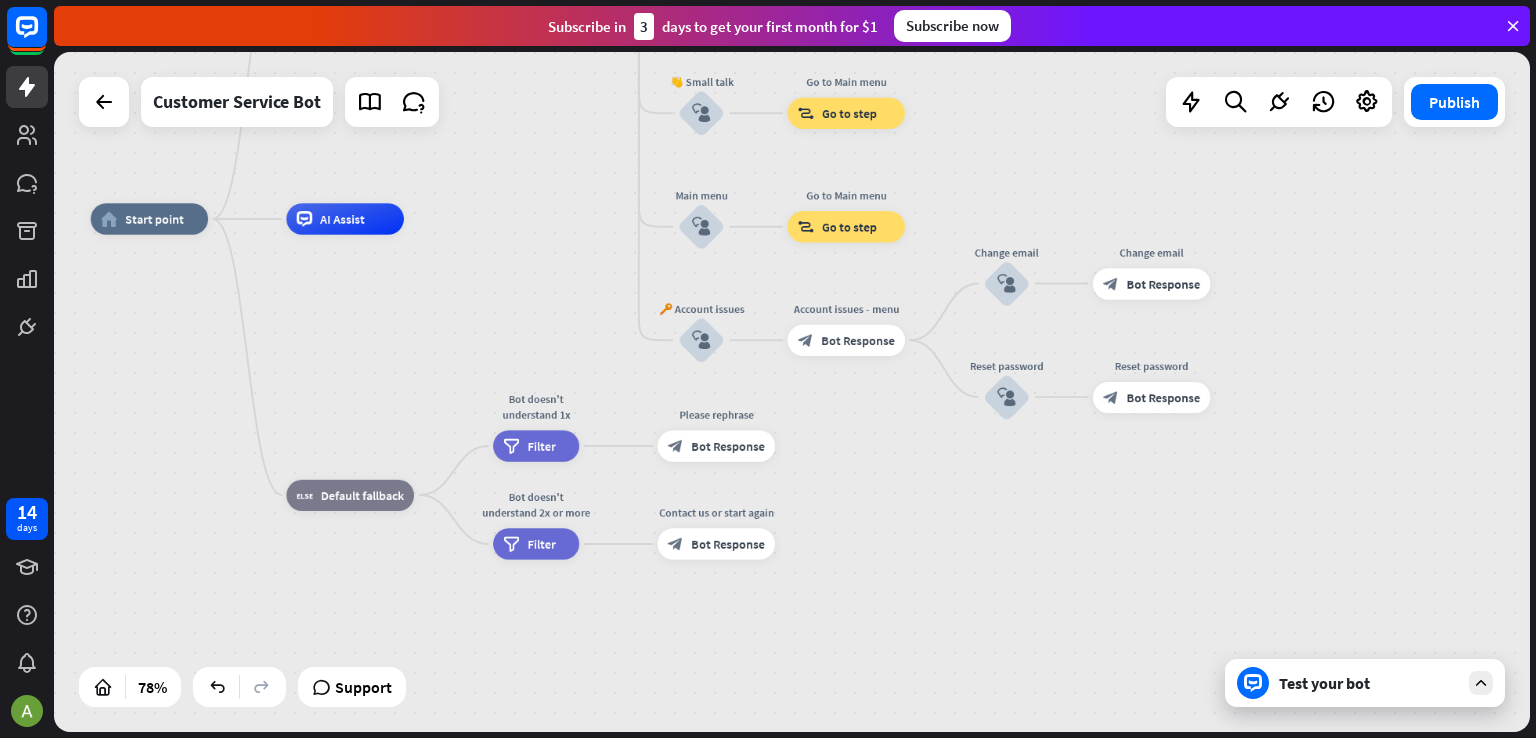 drag, startPoint x: 781, startPoint y: 454, endPoint x: 536, endPoint y: 261, distance: 311.8878 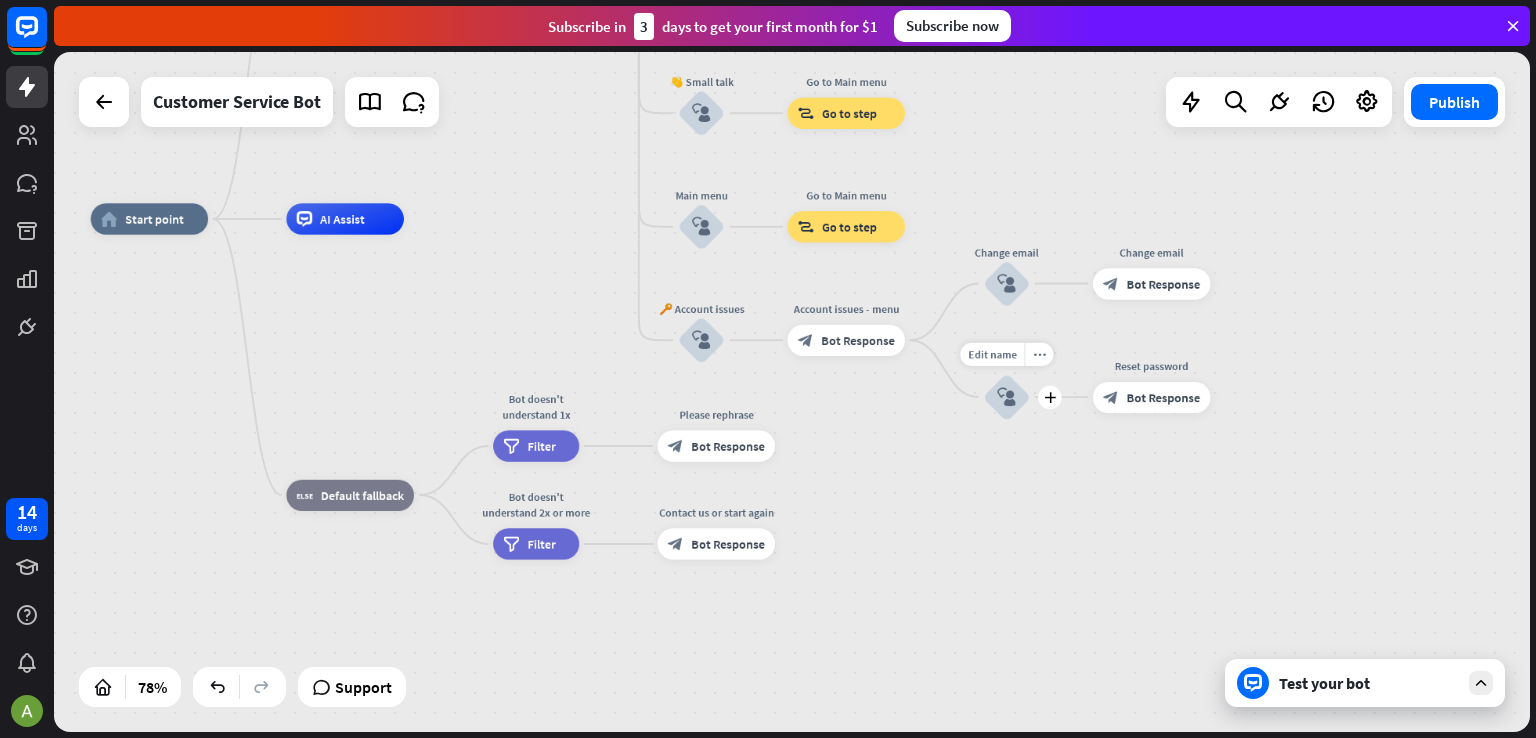 click on "block_user_input" at bounding box center (1006, 397) 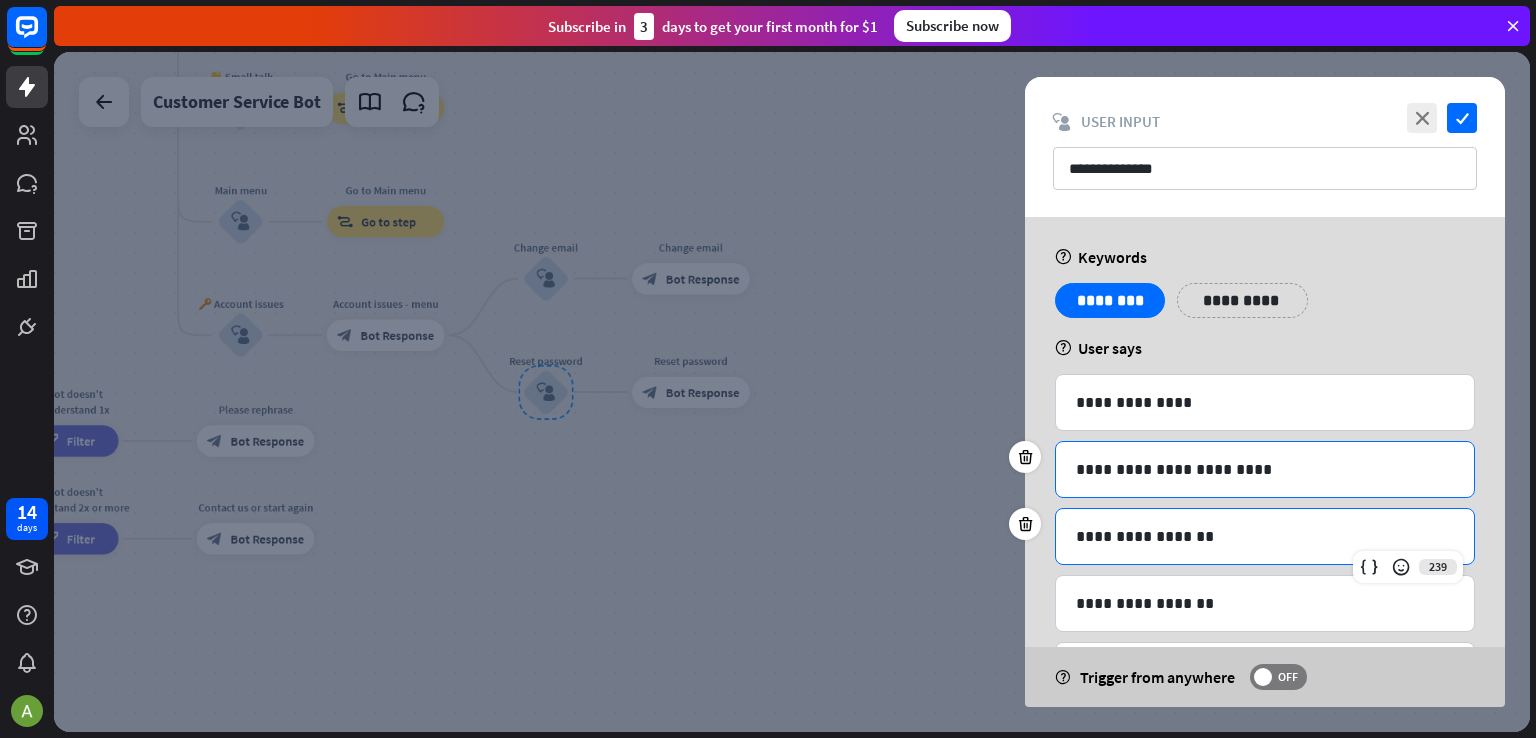 drag, startPoint x: 1268, startPoint y: 528, endPoint x: 1214, endPoint y: 447, distance: 97.349884 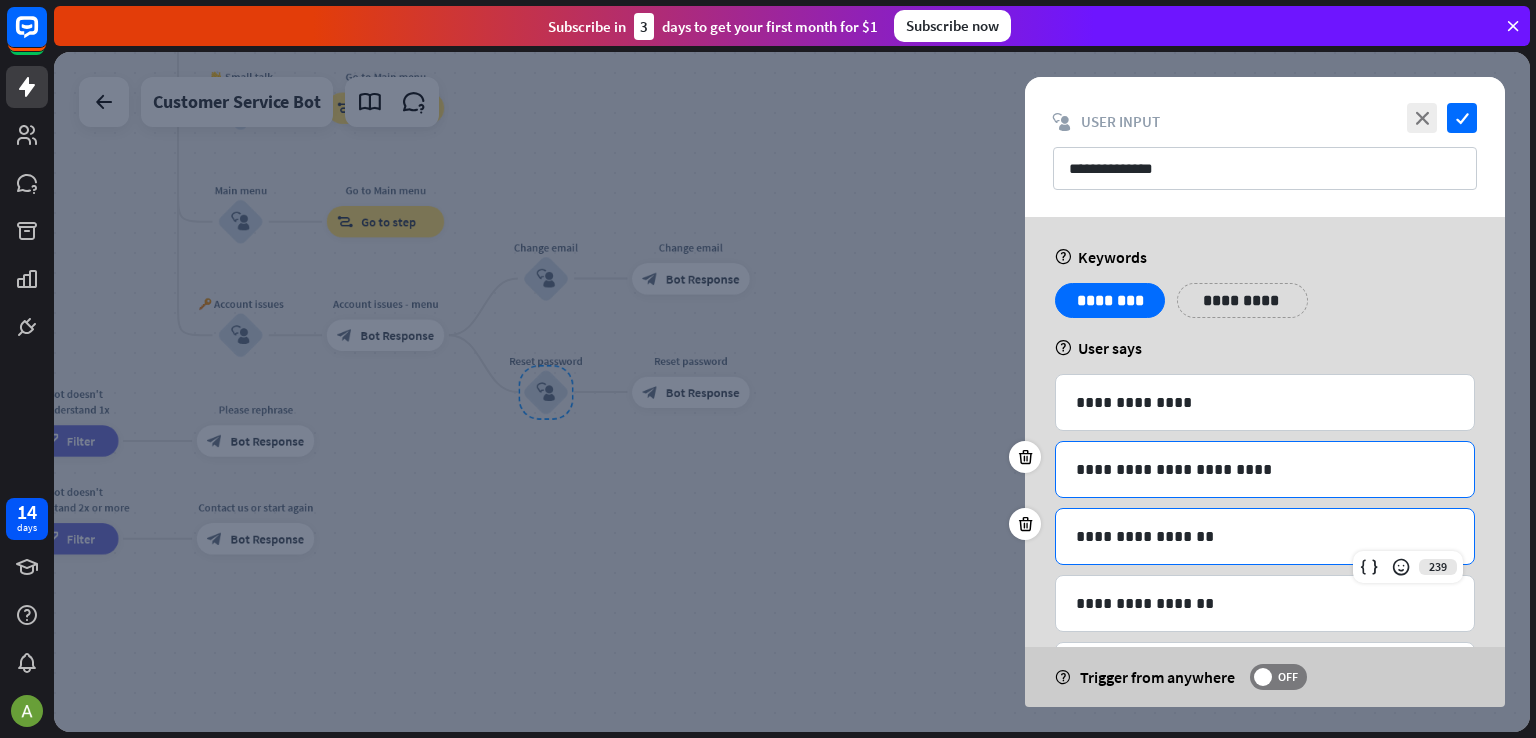 click on "**********" at bounding box center [1265, 608] 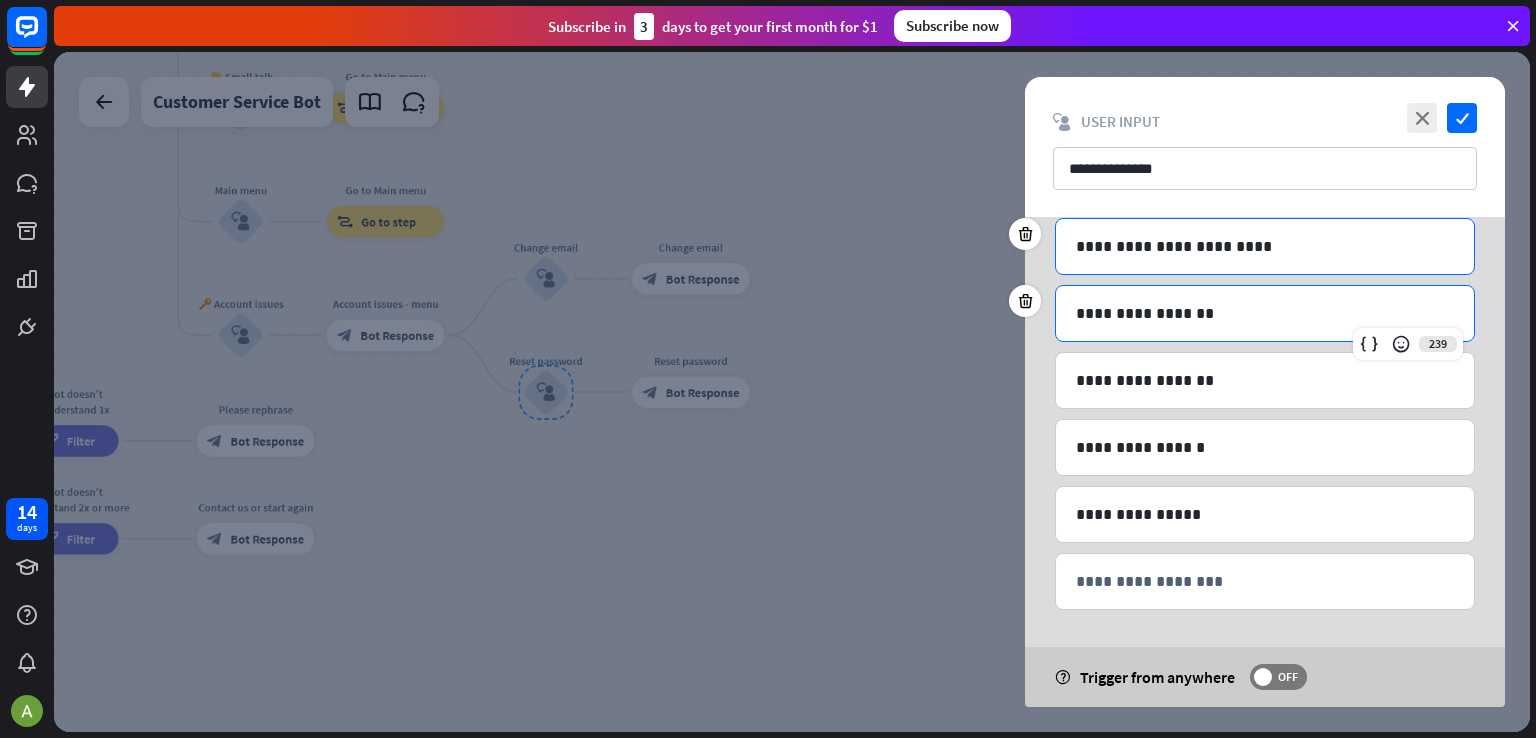 scroll, scrollTop: 0, scrollLeft: 0, axis: both 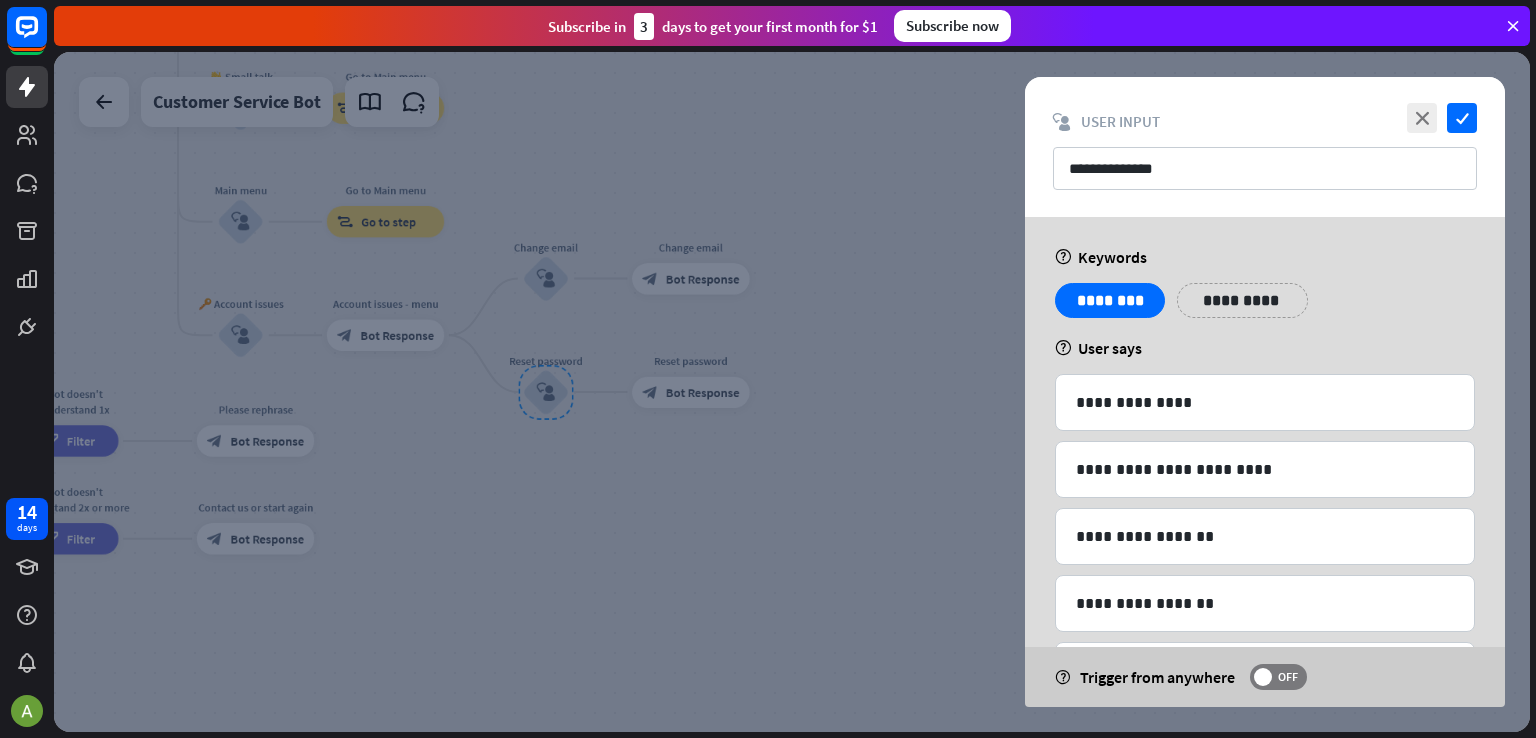 click at bounding box center [792, 392] 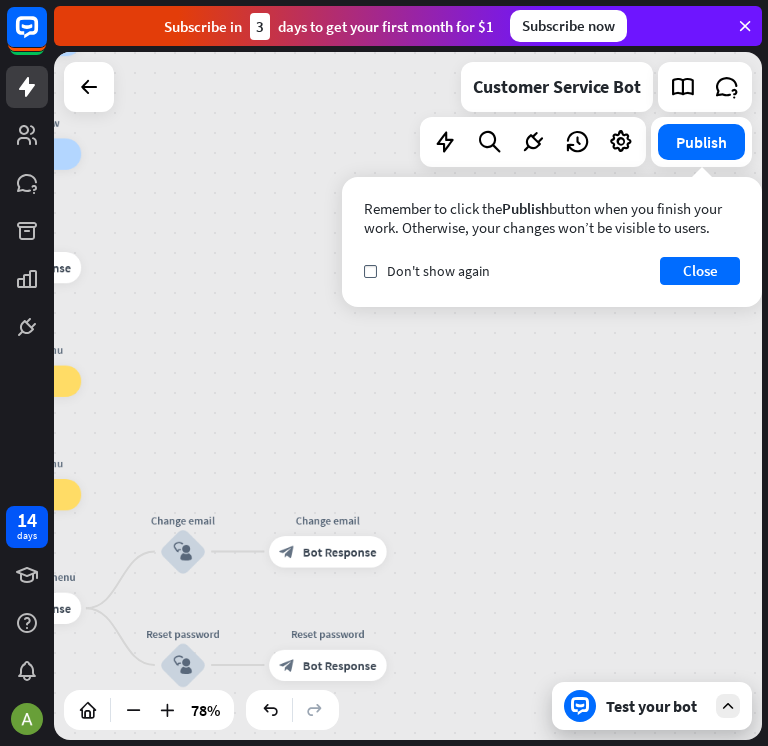 drag, startPoint x: 644, startPoint y: 510, endPoint x: 169, endPoint y: 782, distance: 547.3655 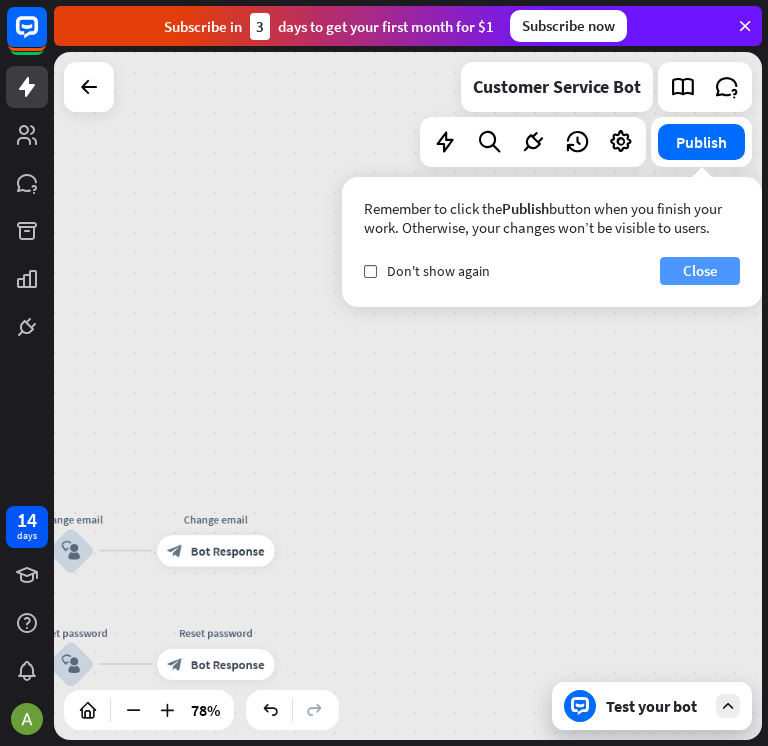 click on "Close" at bounding box center [700, 271] 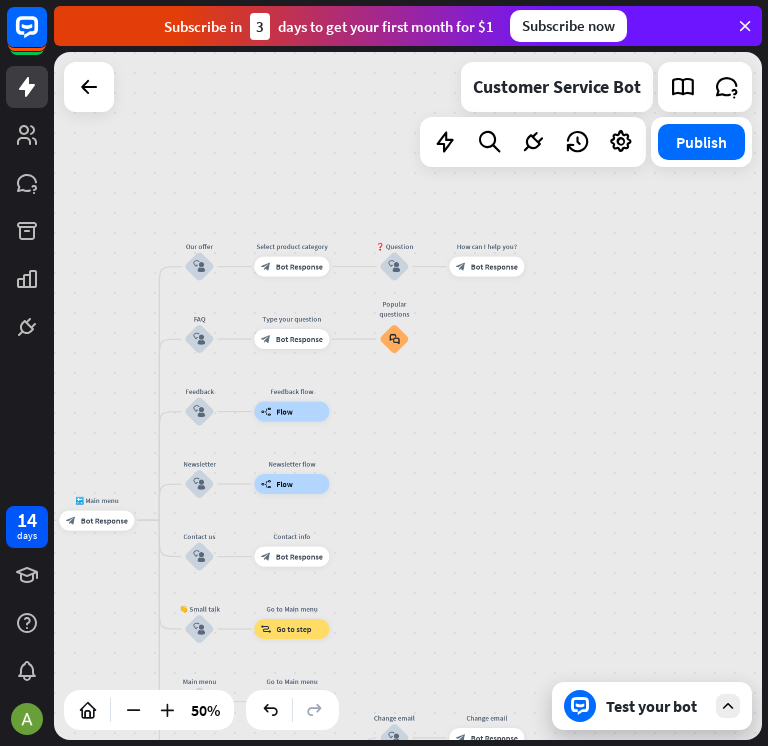 drag, startPoint x: 371, startPoint y: 368, endPoint x: 627, endPoint y: 609, distance: 351.5921 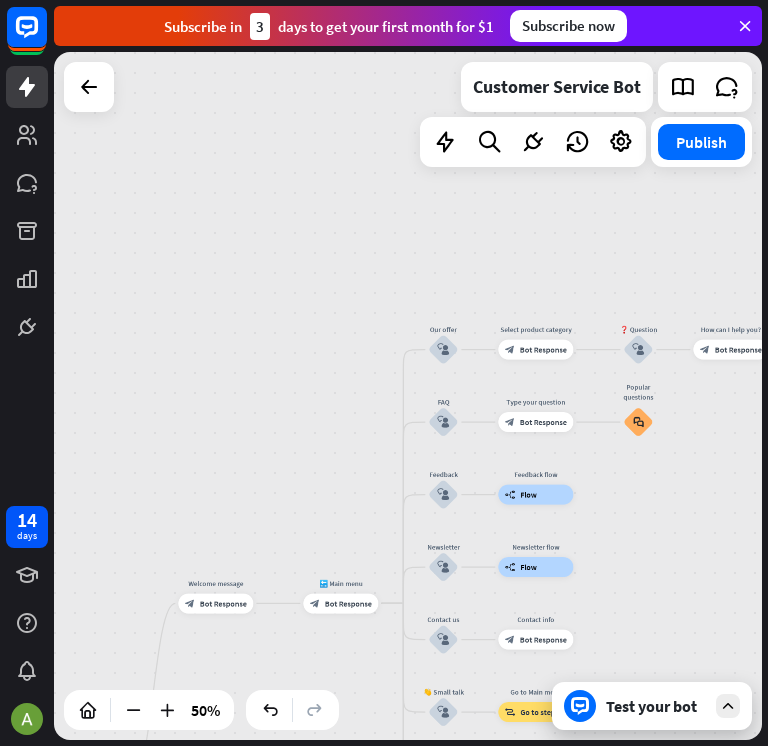 drag, startPoint x: 159, startPoint y: 193, endPoint x: 580, endPoint y: 296, distance: 433.41666 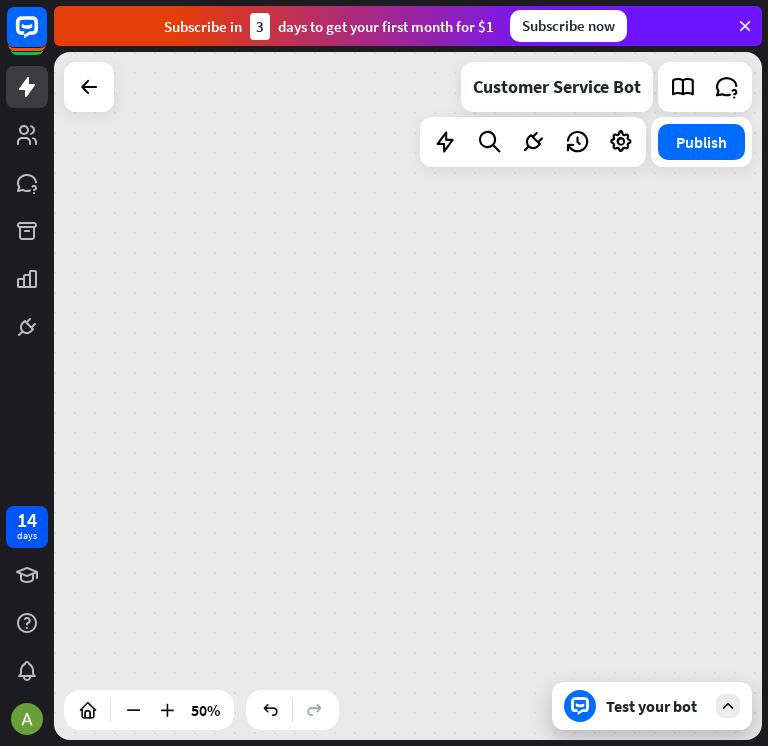 drag, startPoint x: 361, startPoint y: 342, endPoint x: 1224, endPoint y: 608, distance: 903.0642 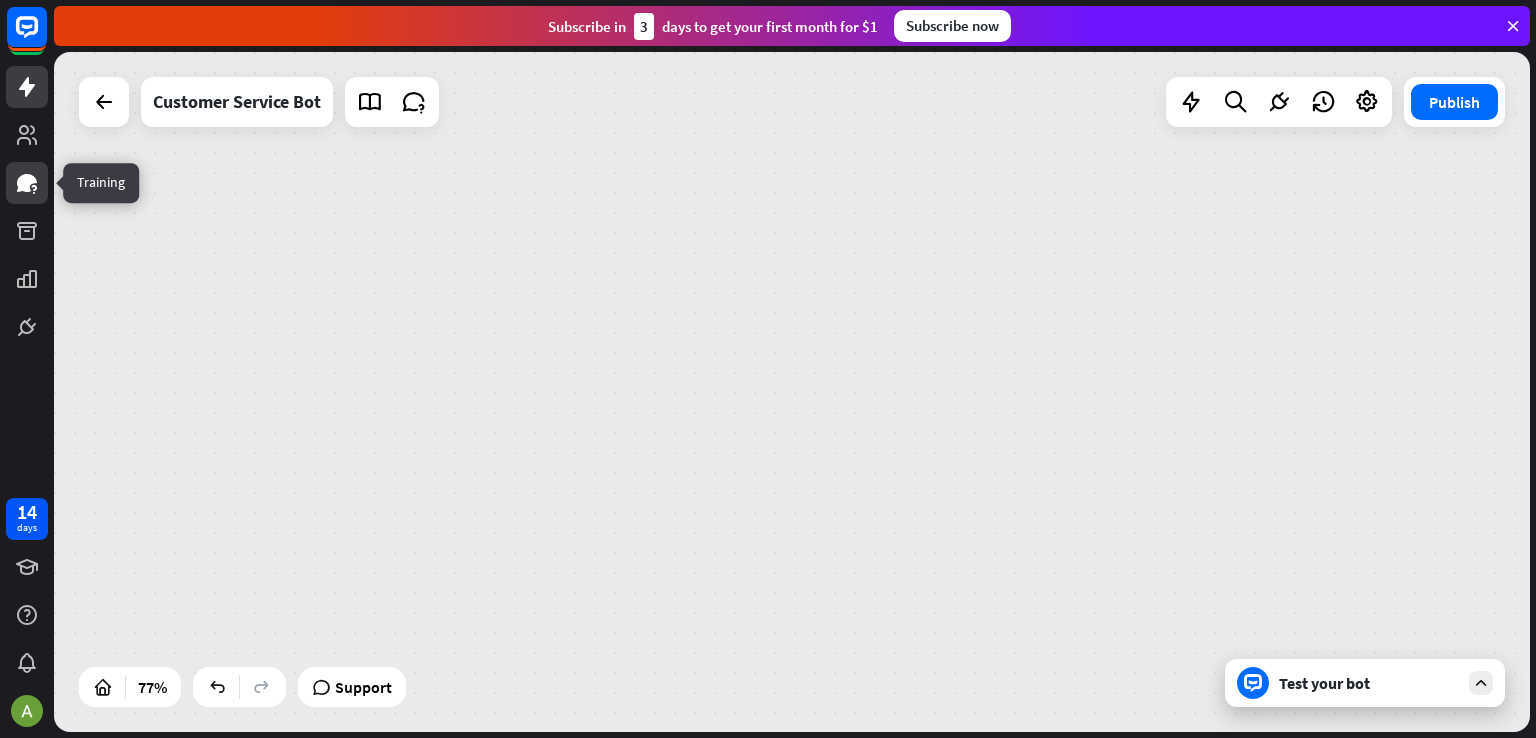 click 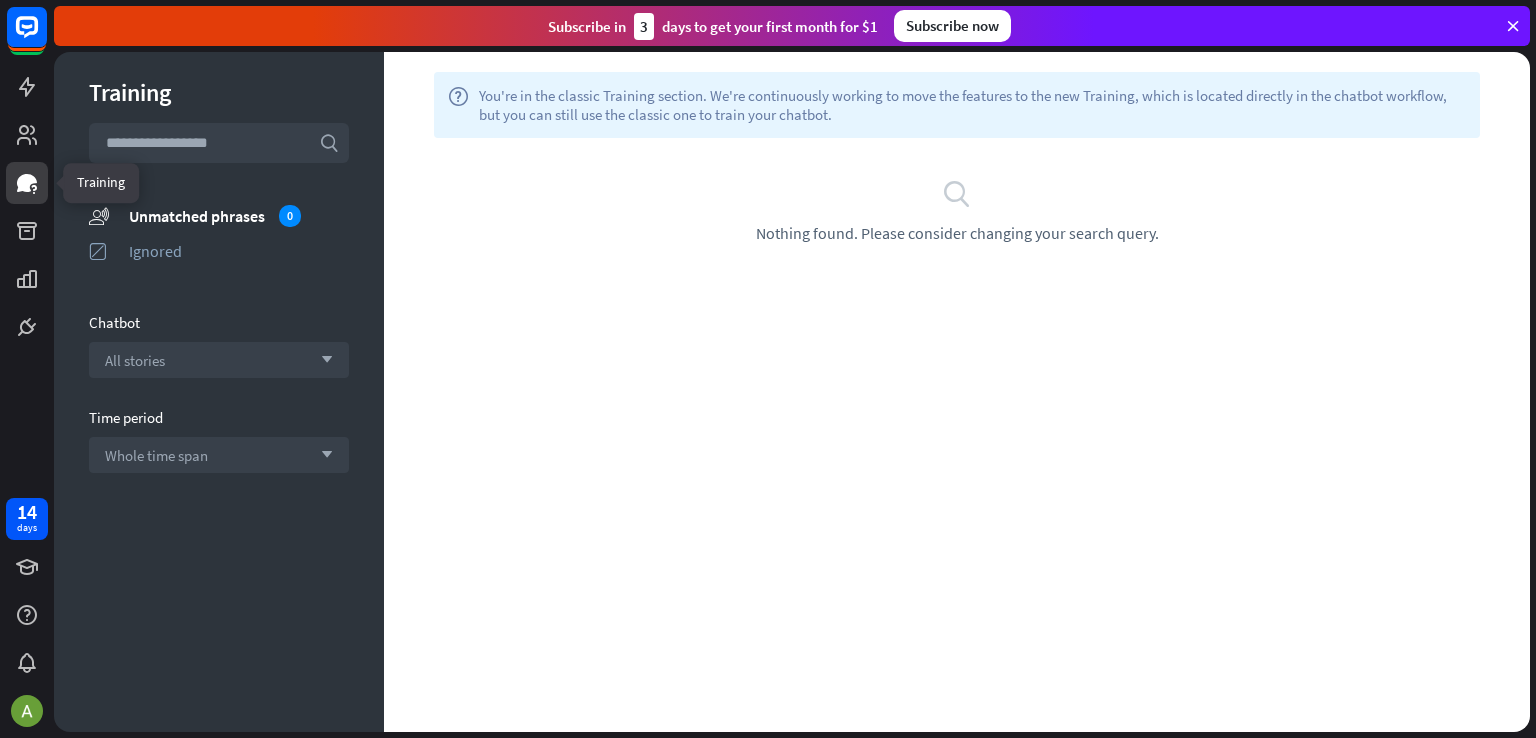 click 